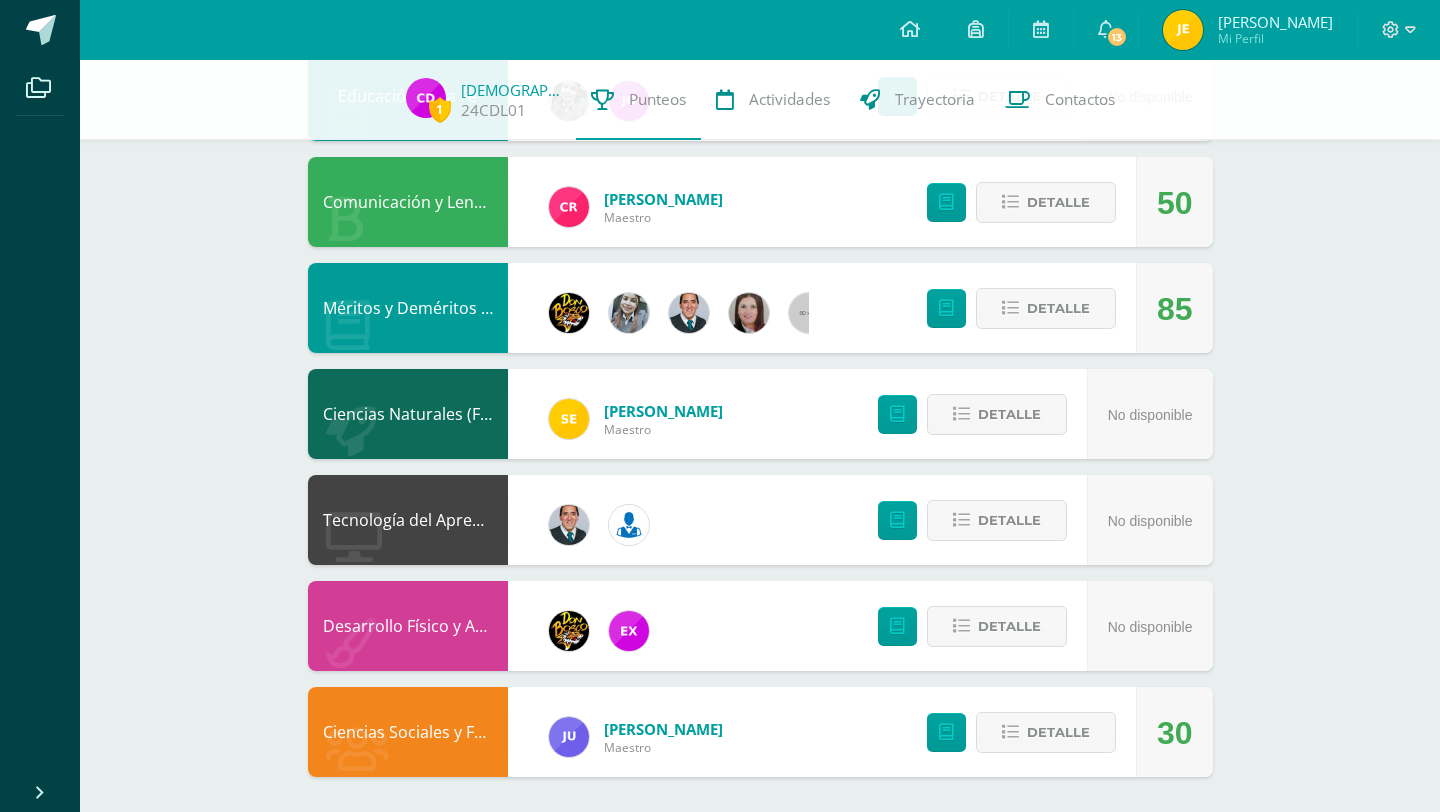 scroll, scrollTop: 1222, scrollLeft: 0, axis: vertical 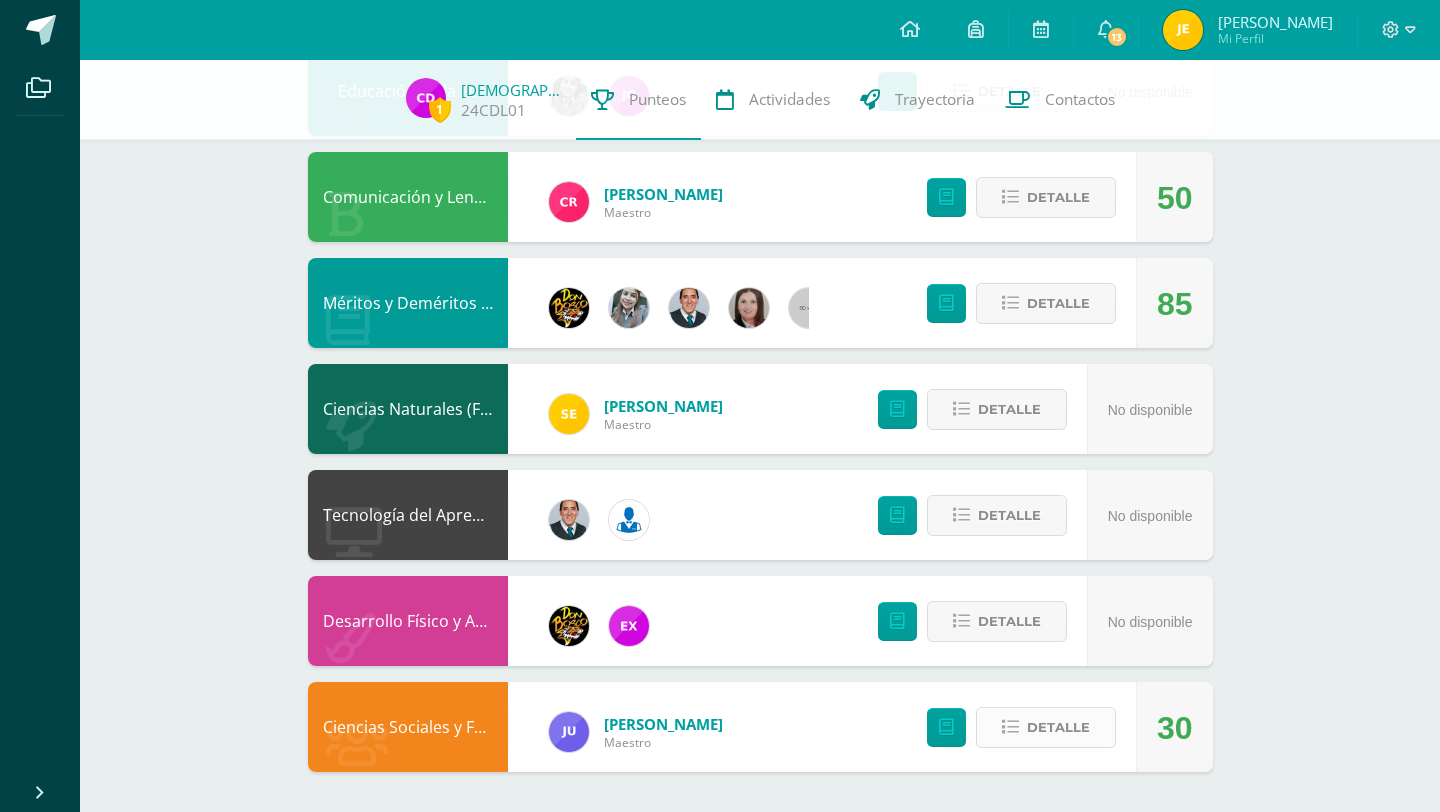 click on "Detalle" at bounding box center [1058, 727] 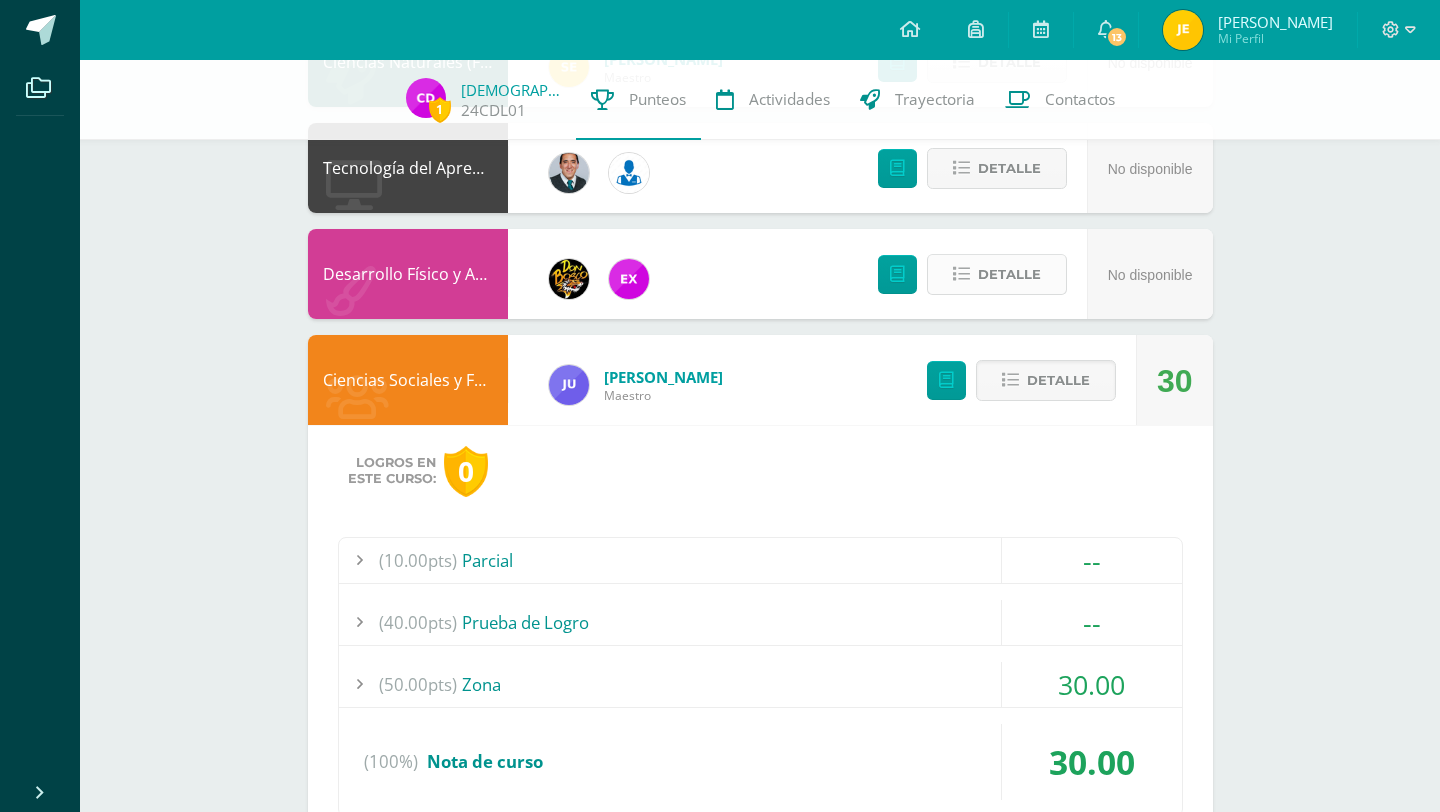 scroll, scrollTop: 1669, scrollLeft: 0, axis: vertical 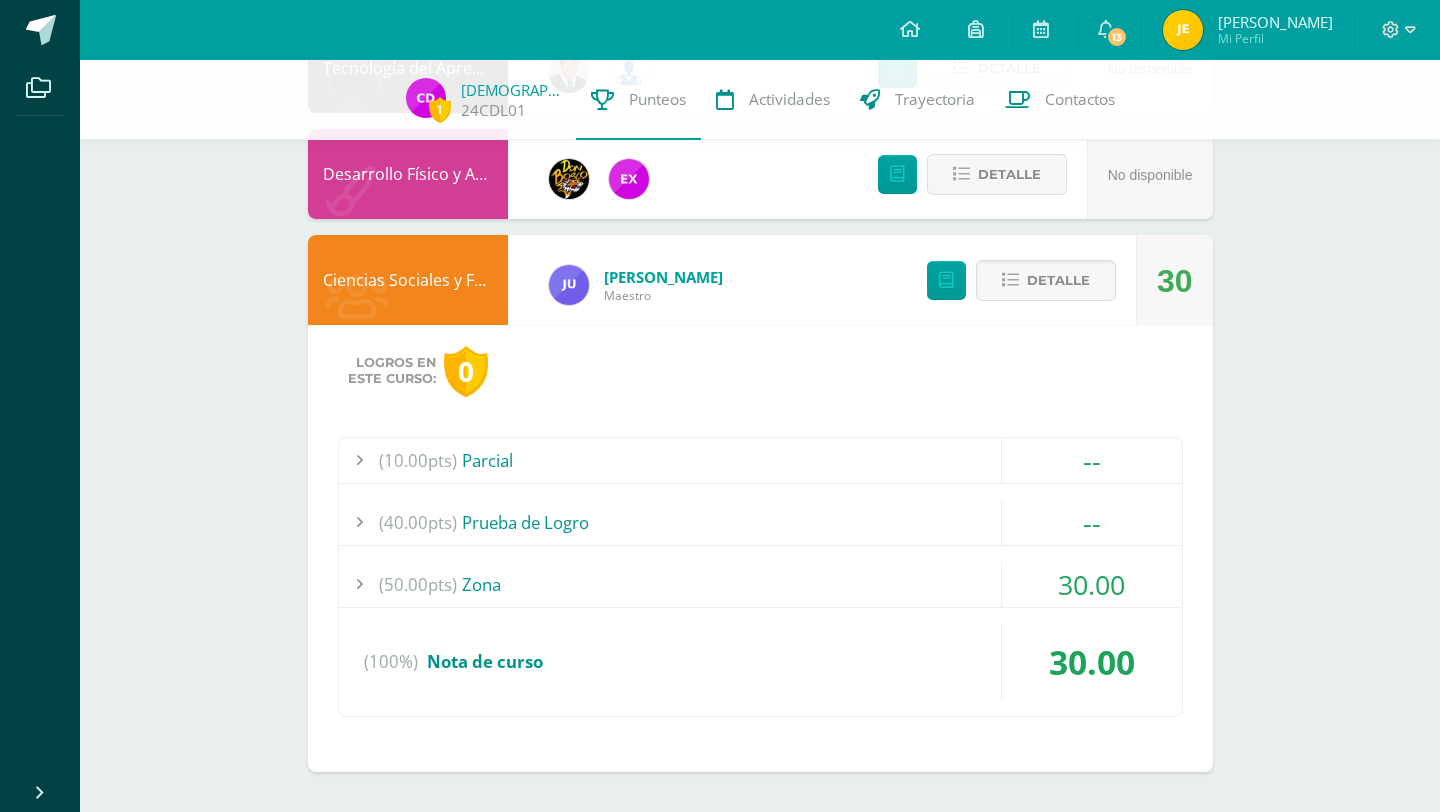 click on "(50.00pts)
Zona" at bounding box center (760, 584) 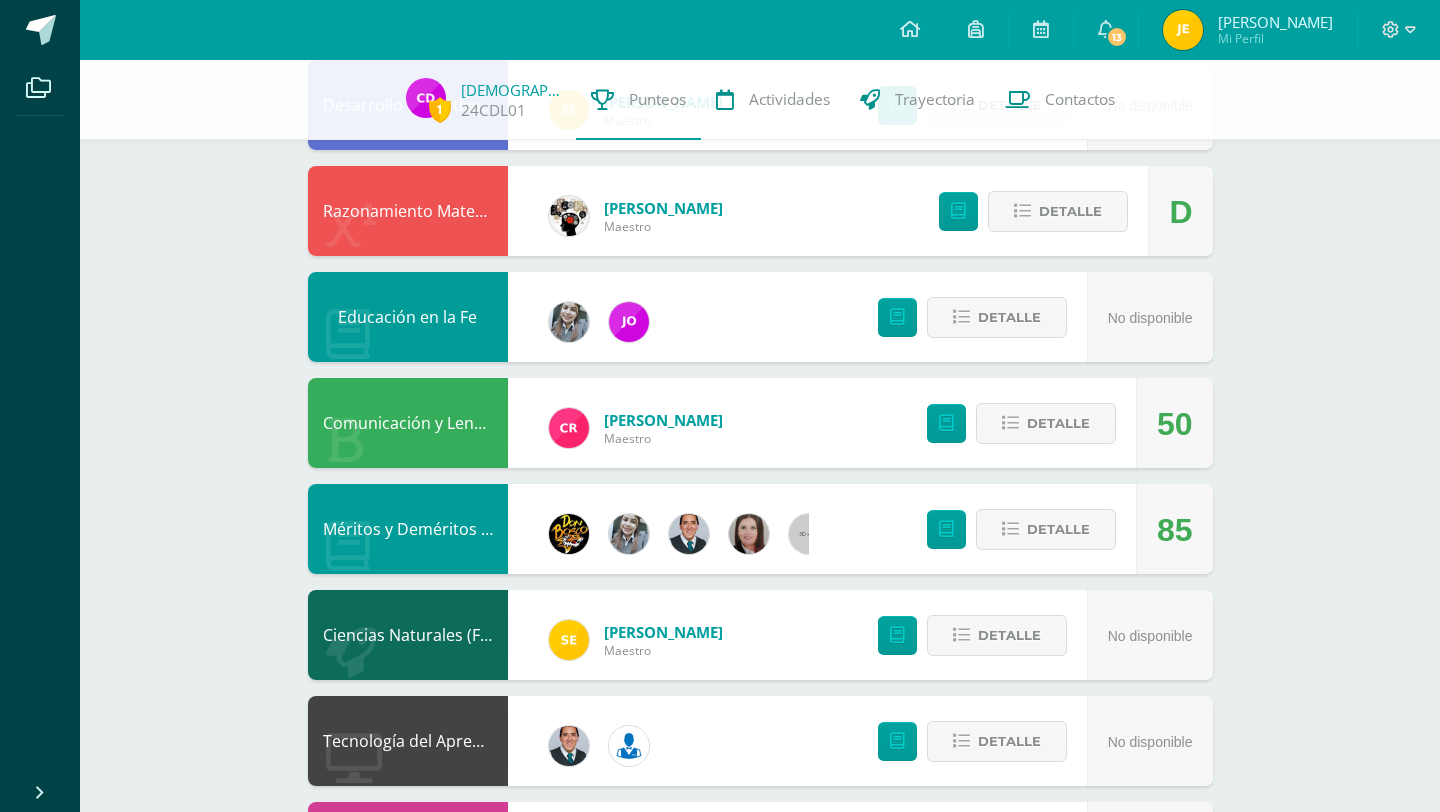 scroll, scrollTop: 954, scrollLeft: 0, axis: vertical 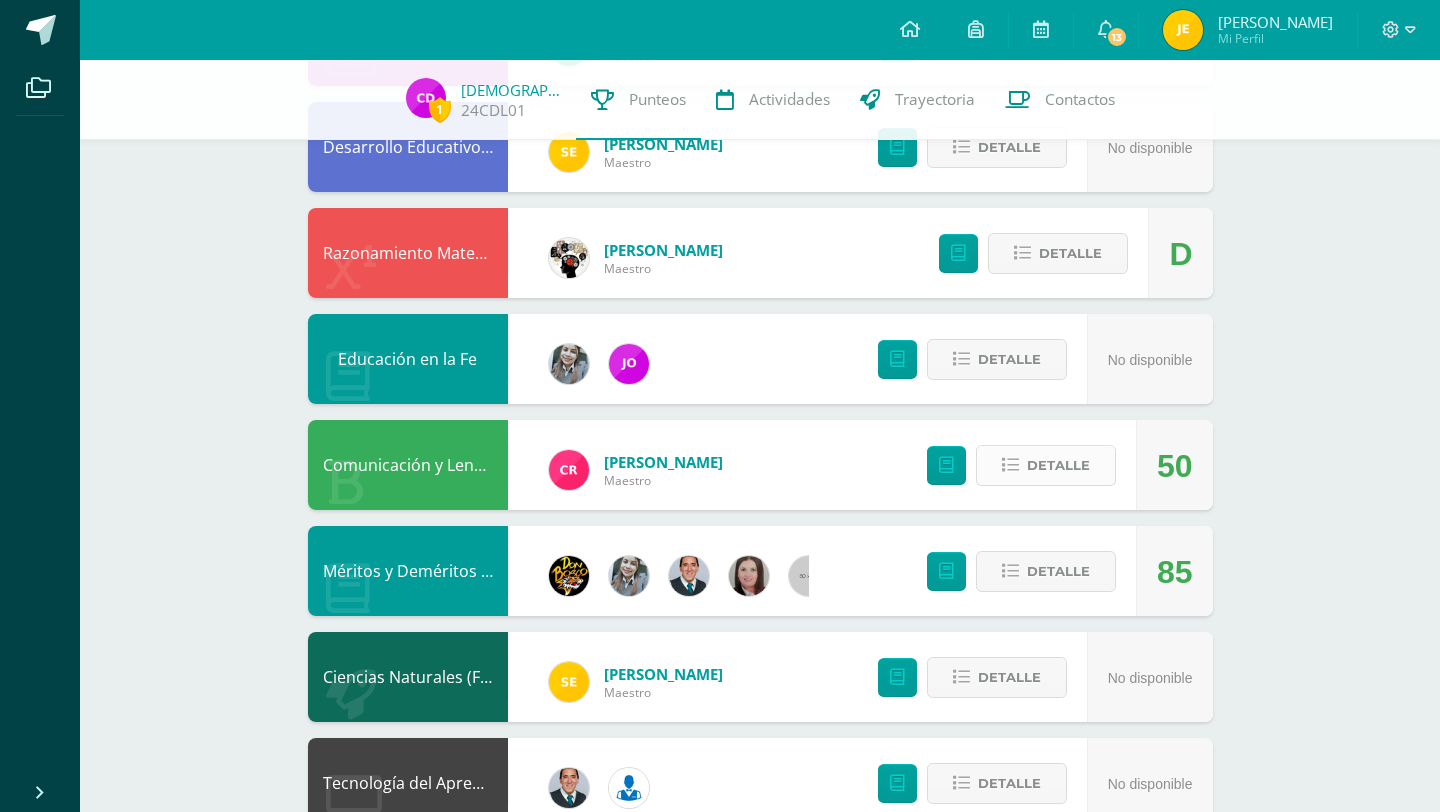 click on "Detalle" at bounding box center (1046, 465) 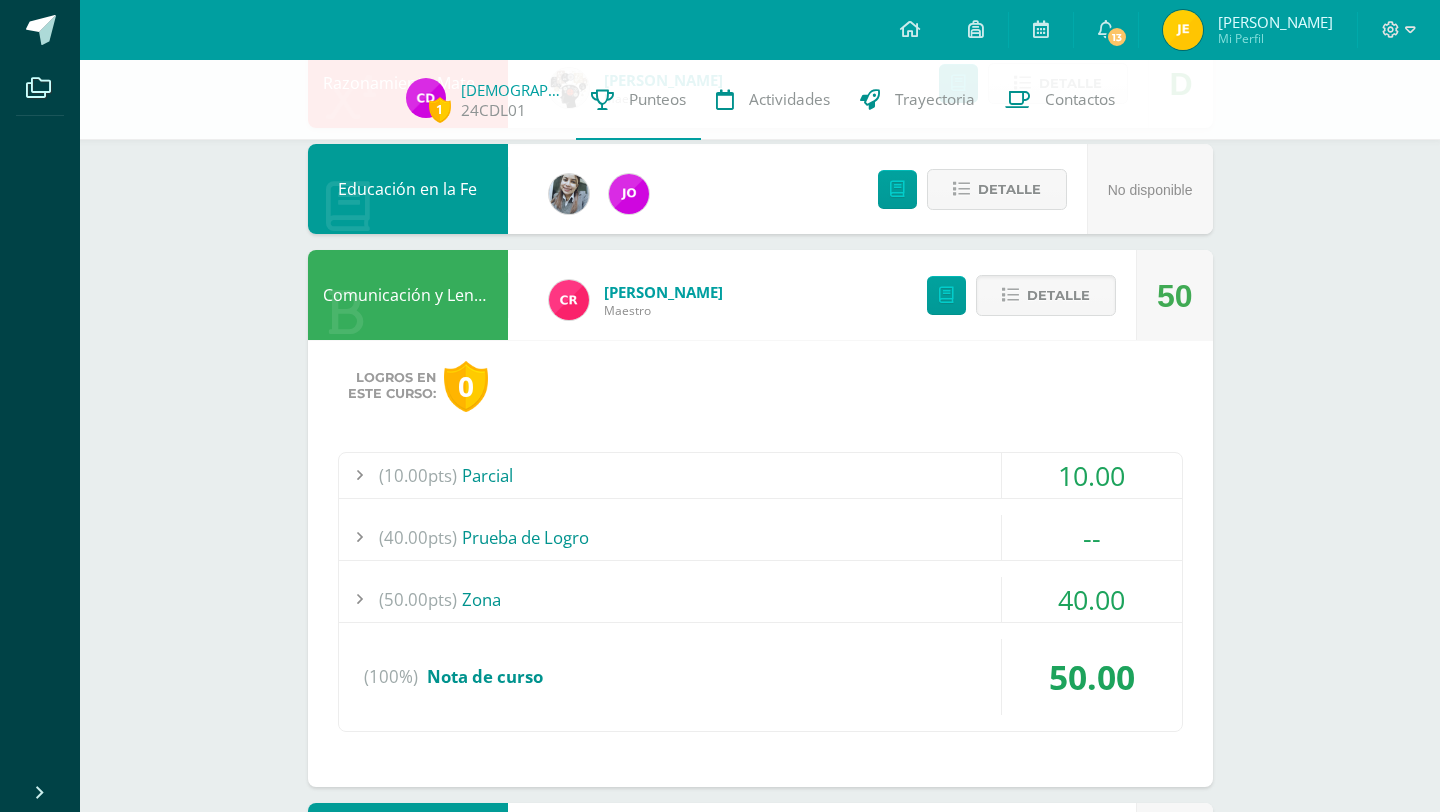 scroll, scrollTop: 1096, scrollLeft: 0, axis: vertical 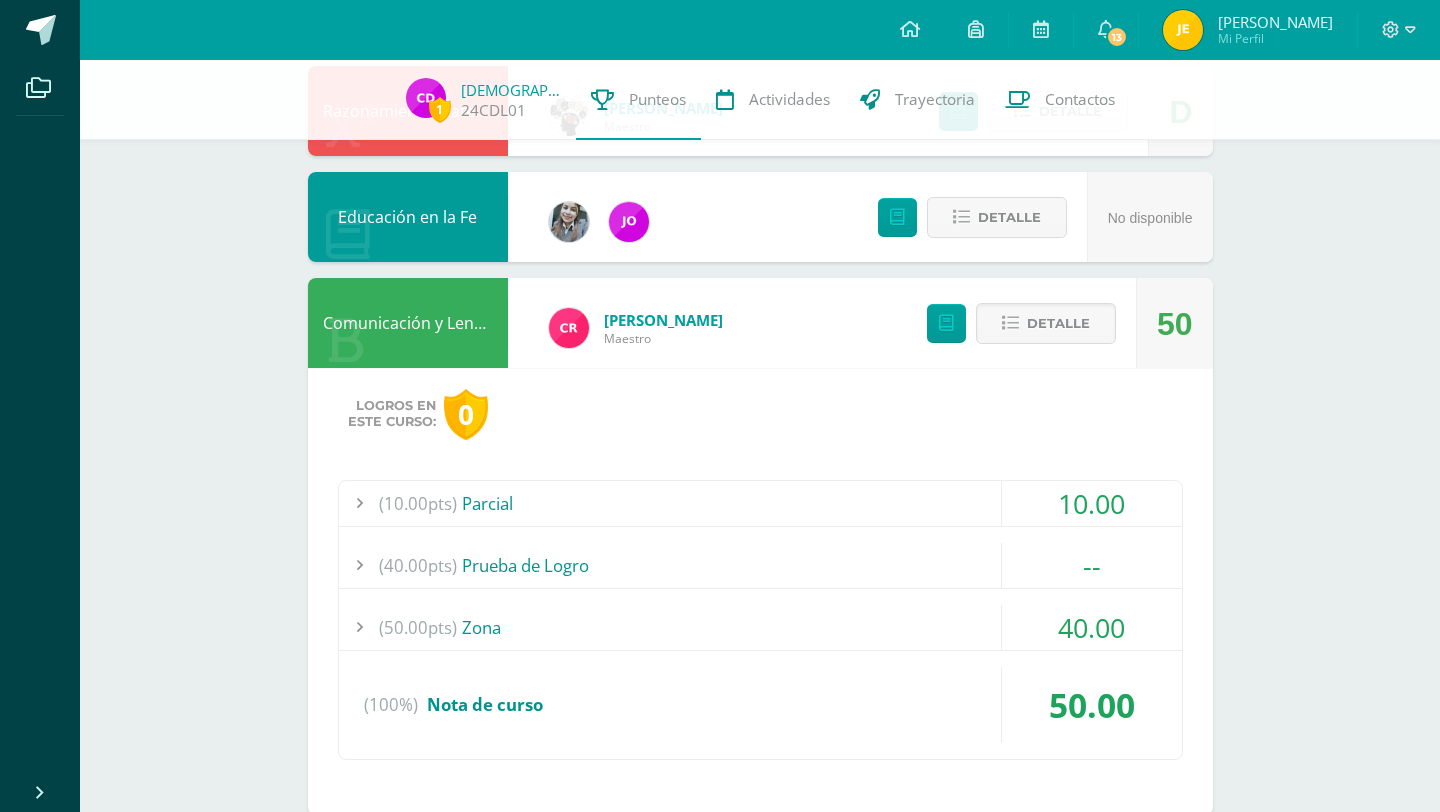 click on "(50.00pts)
Zona" at bounding box center [760, 627] 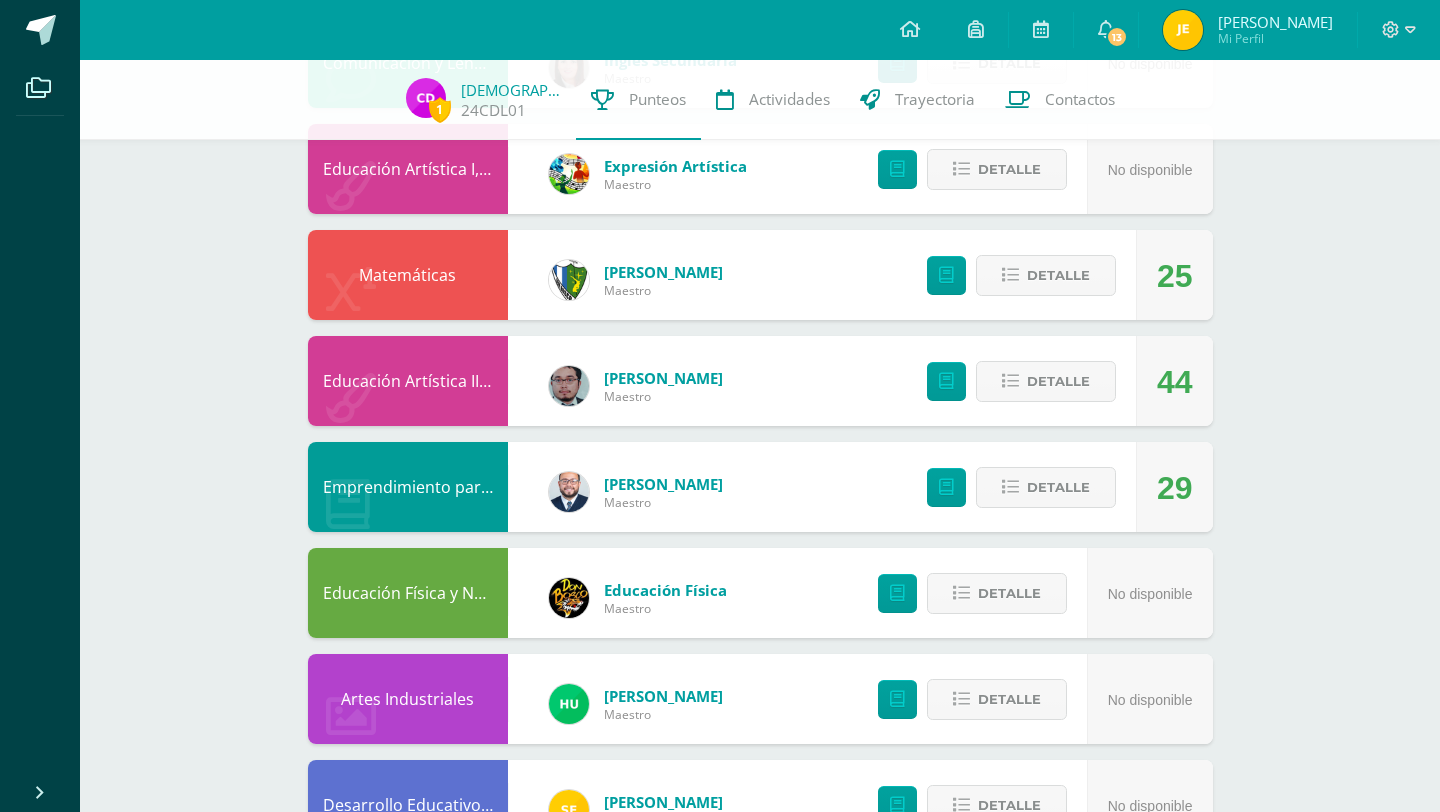 scroll, scrollTop: 279, scrollLeft: 0, axis: vertical 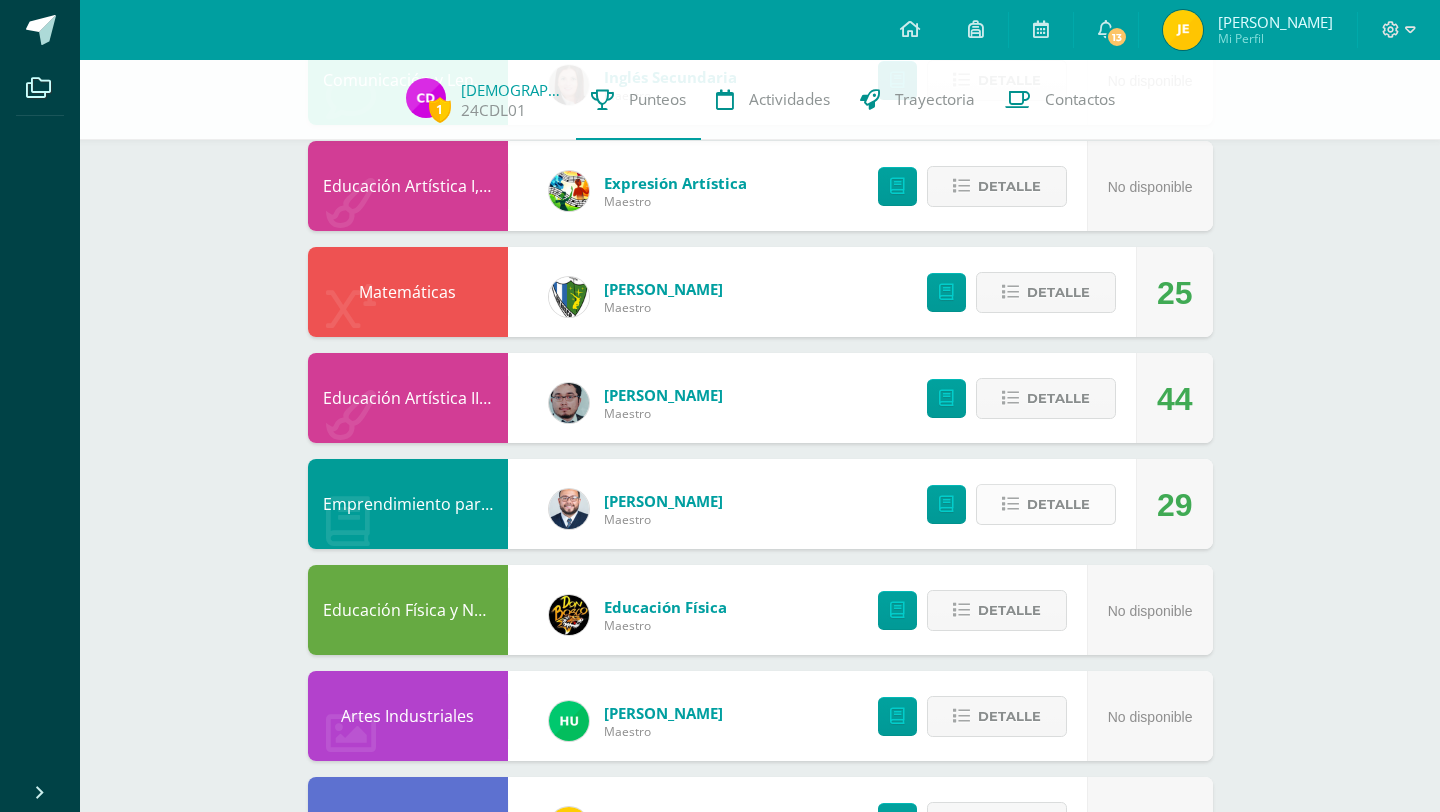 click on "Detalle" at bounding box center [1058, 504] 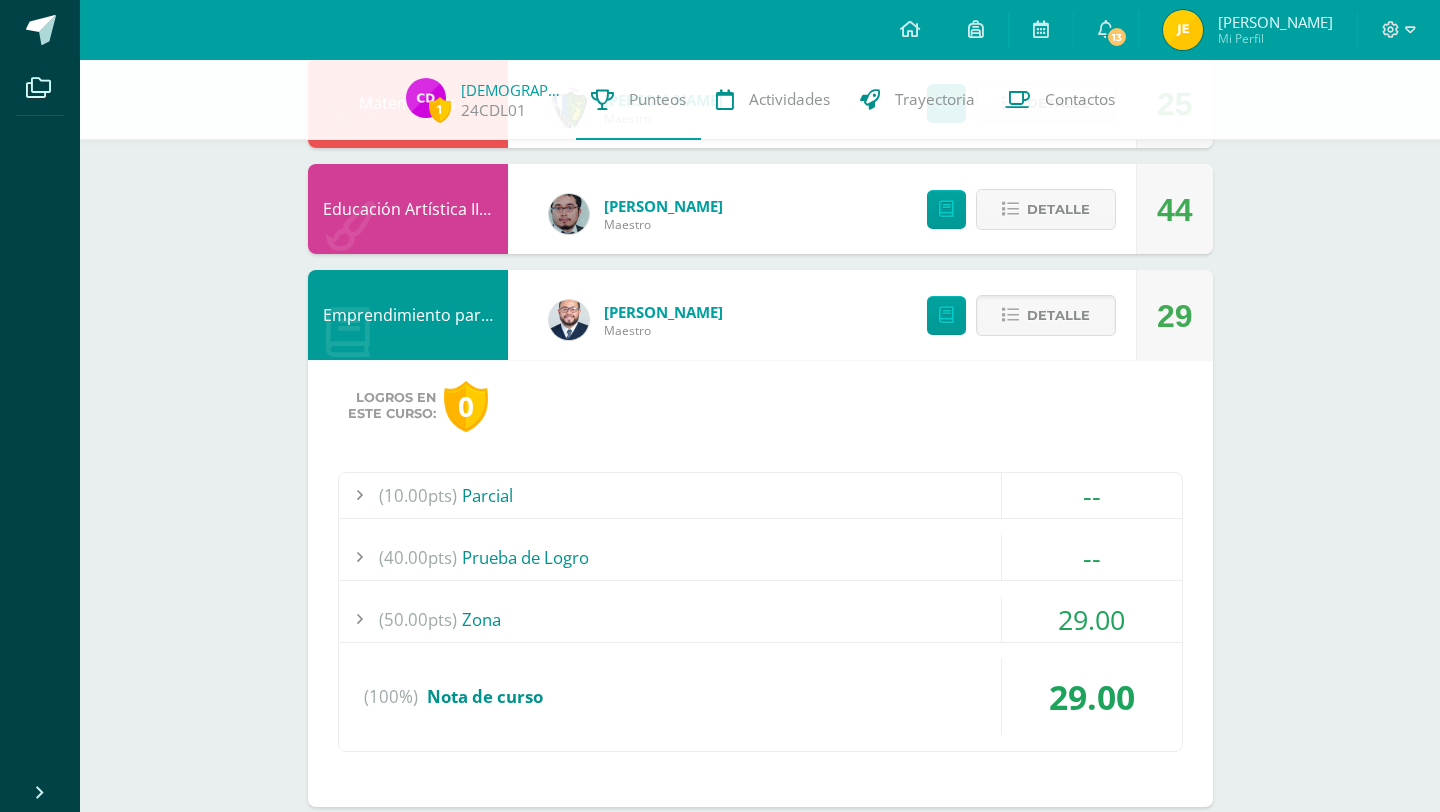 scroll, scrollTop: 470, scrollLeft: 0, axis: vertical 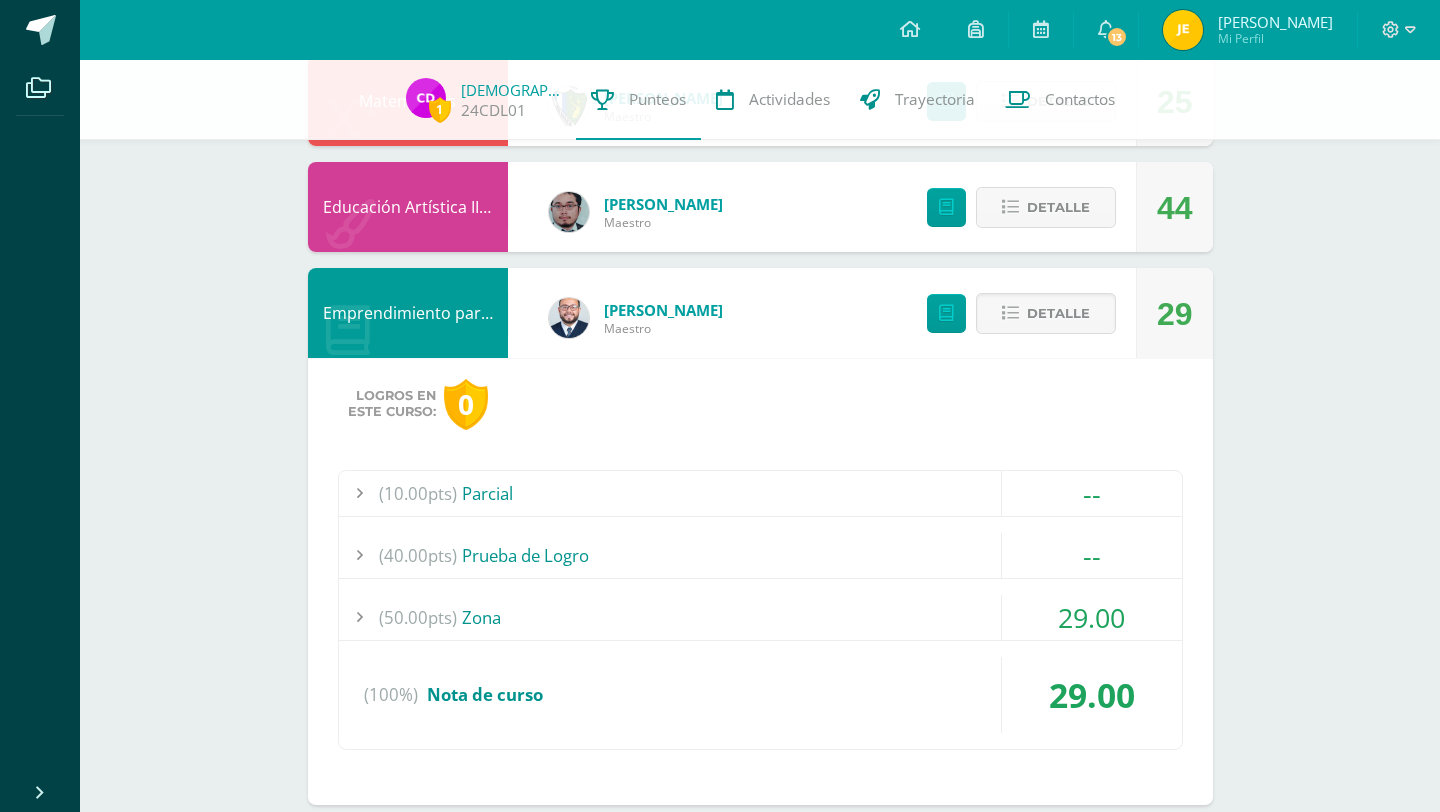 click on "(50.00pts)
Zona" at bounding box center [760, 617] 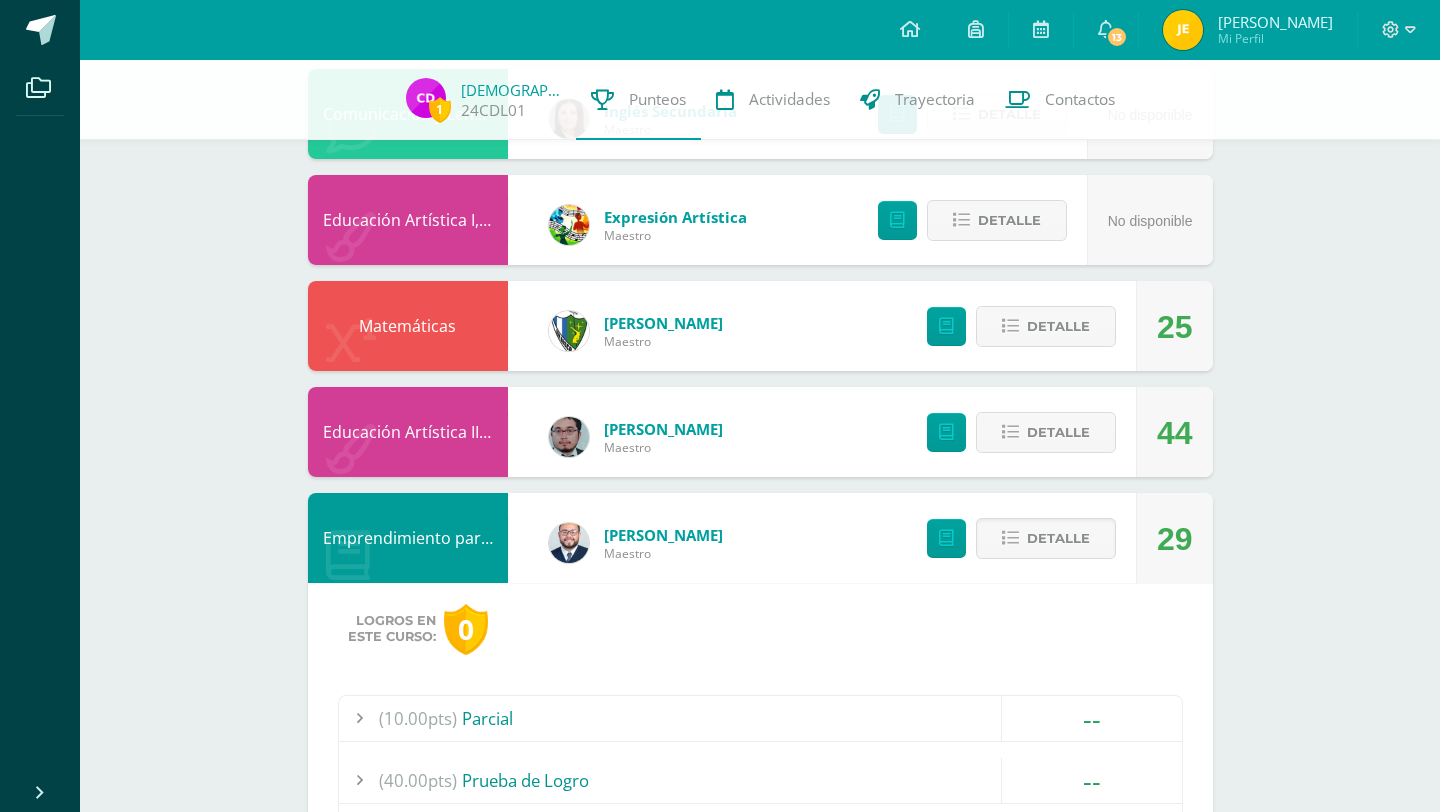 scroll, scrollTop: 272, scrollLeft: 0, axis: vertical 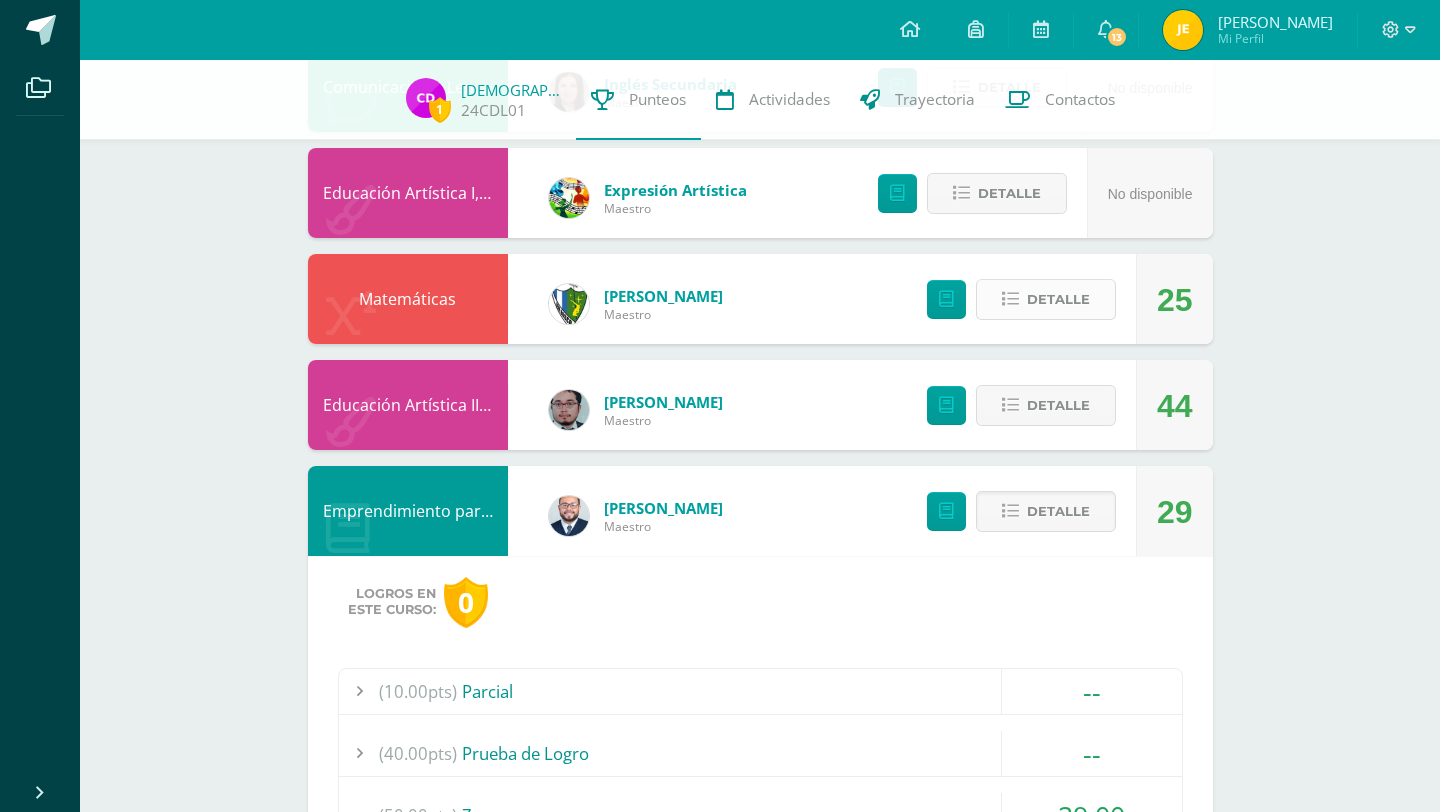 click on "Detalle" at bounding box center [1058, 299] 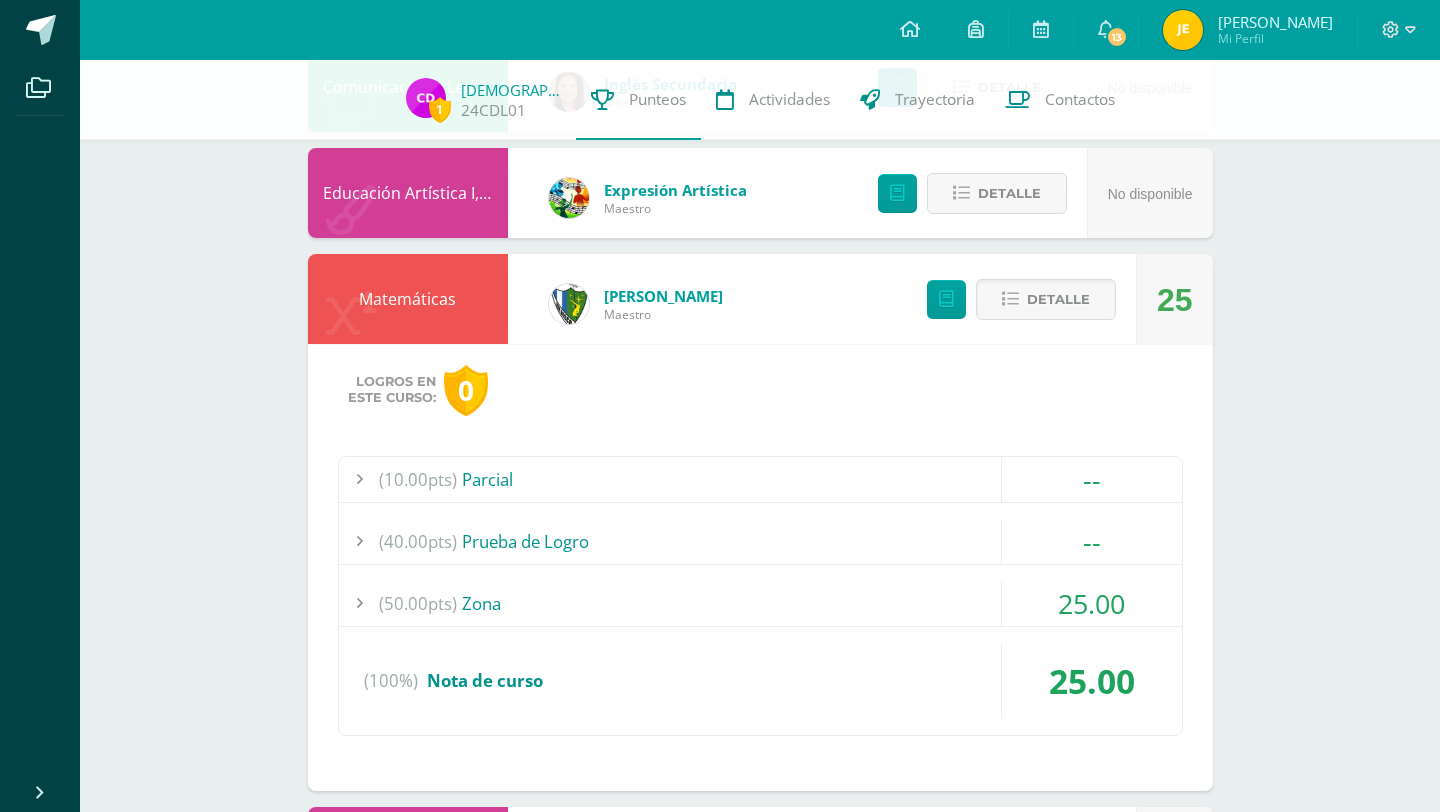 click on "(50.00pts)" at bounding box center (418, 603) 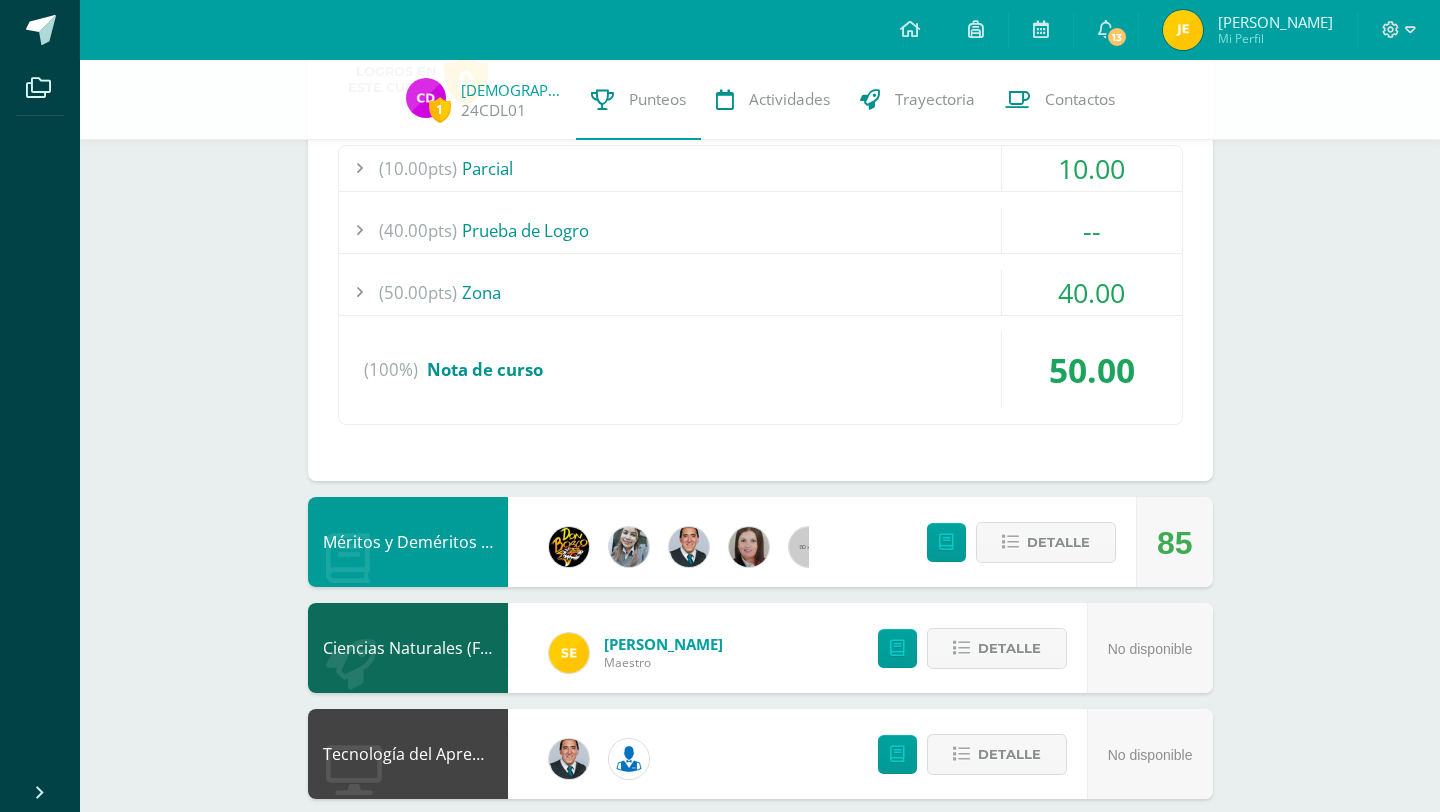 scroll, scrollTop: 2469, scrollLeft: 0, axis: vertical 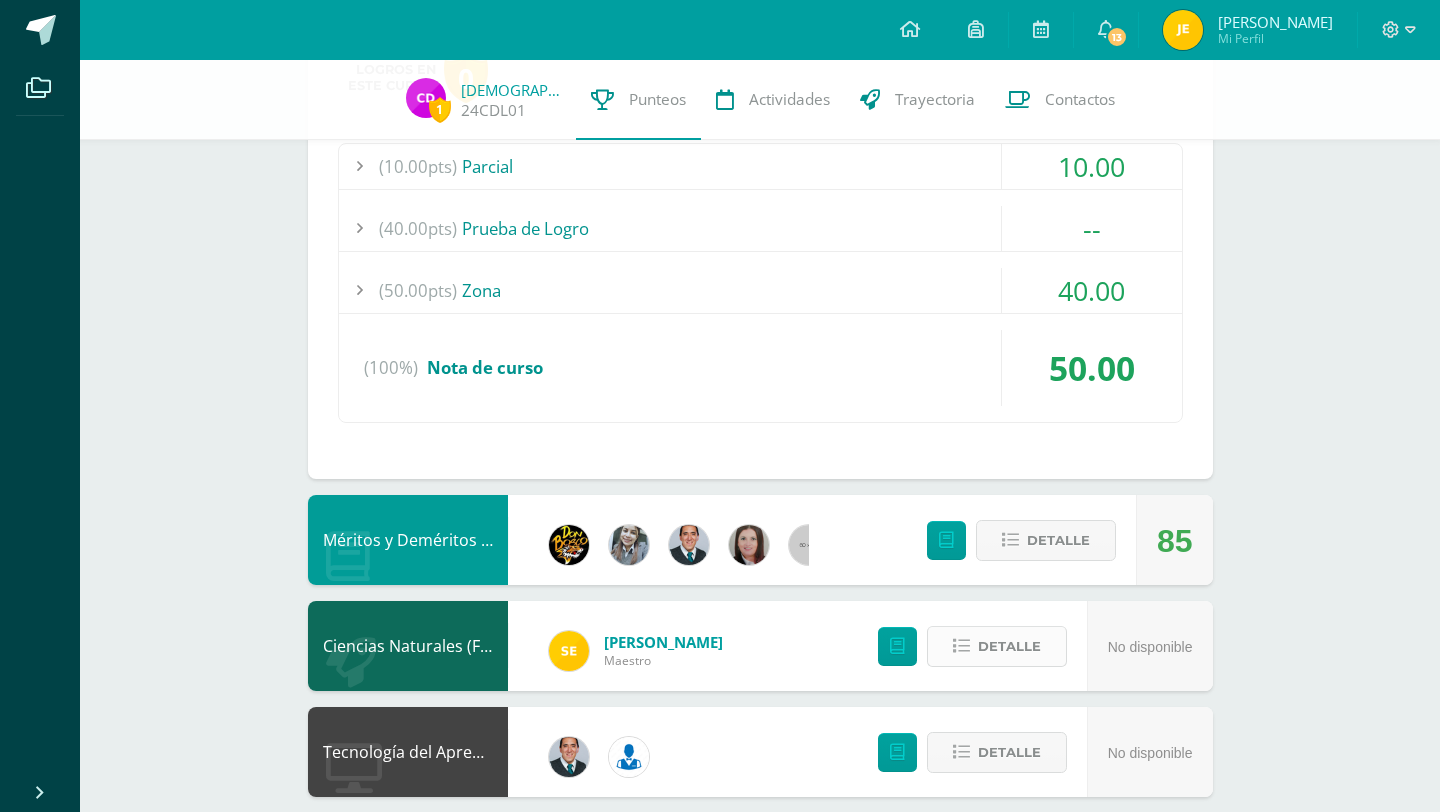 click at bounding box center (961, 646) 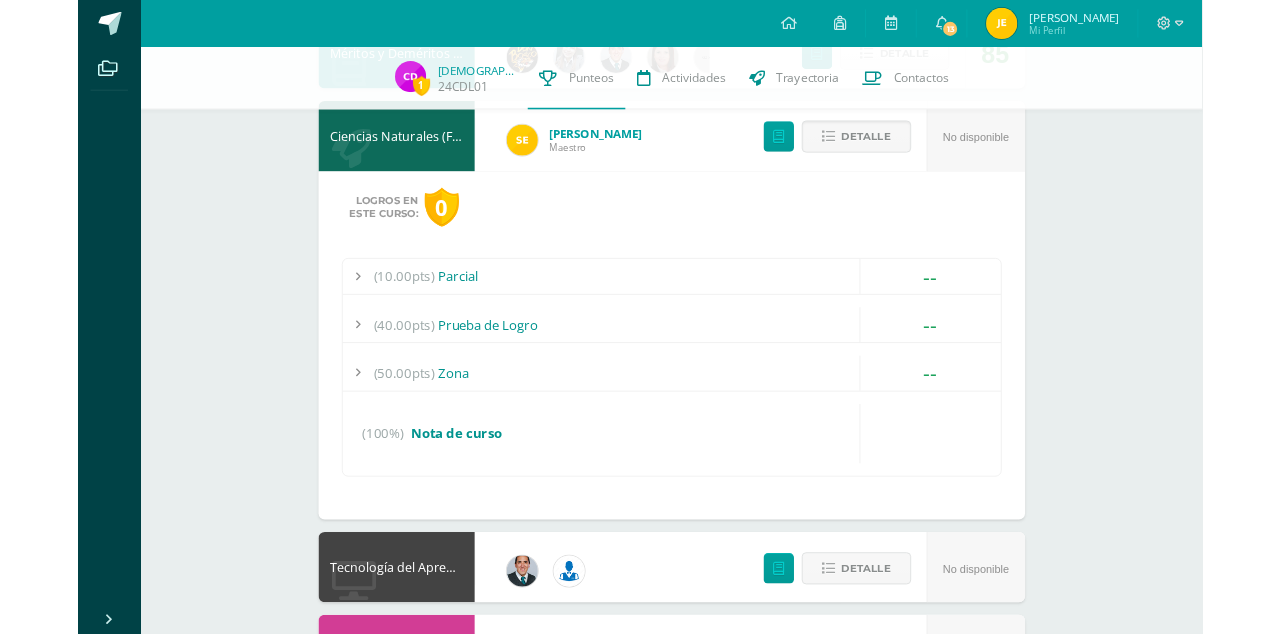 scroll, scrollTop: 2815, scrollLeft: 0, axis: vertical 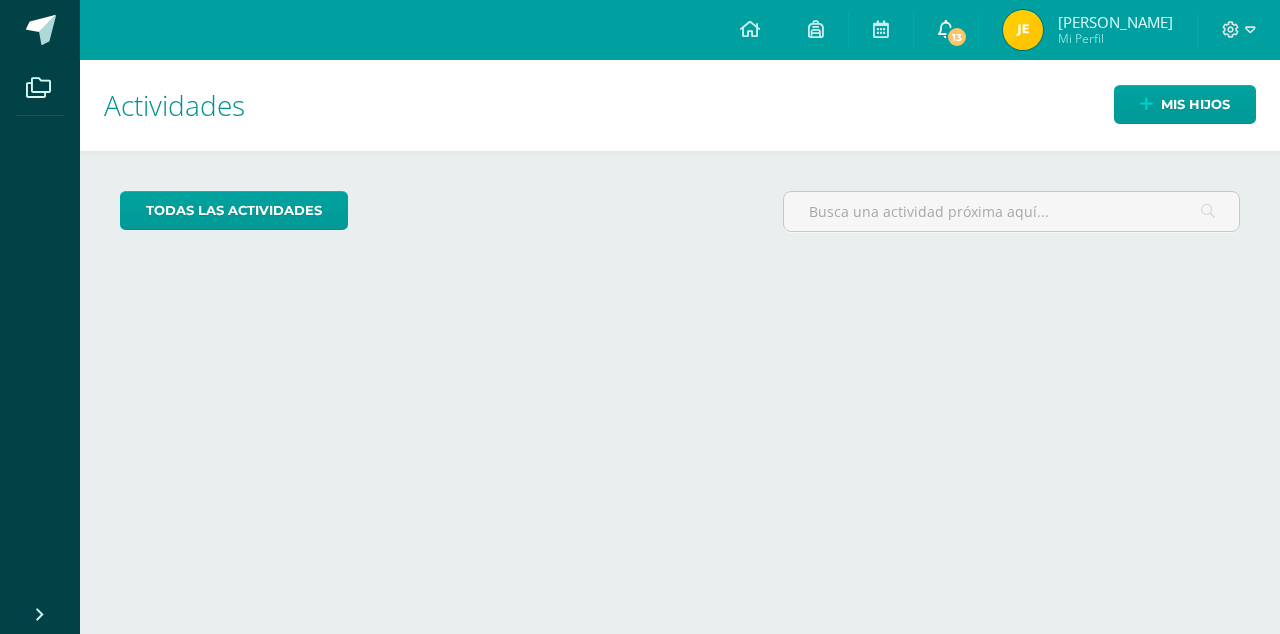 click on "13" at bounding box center [957, 37] 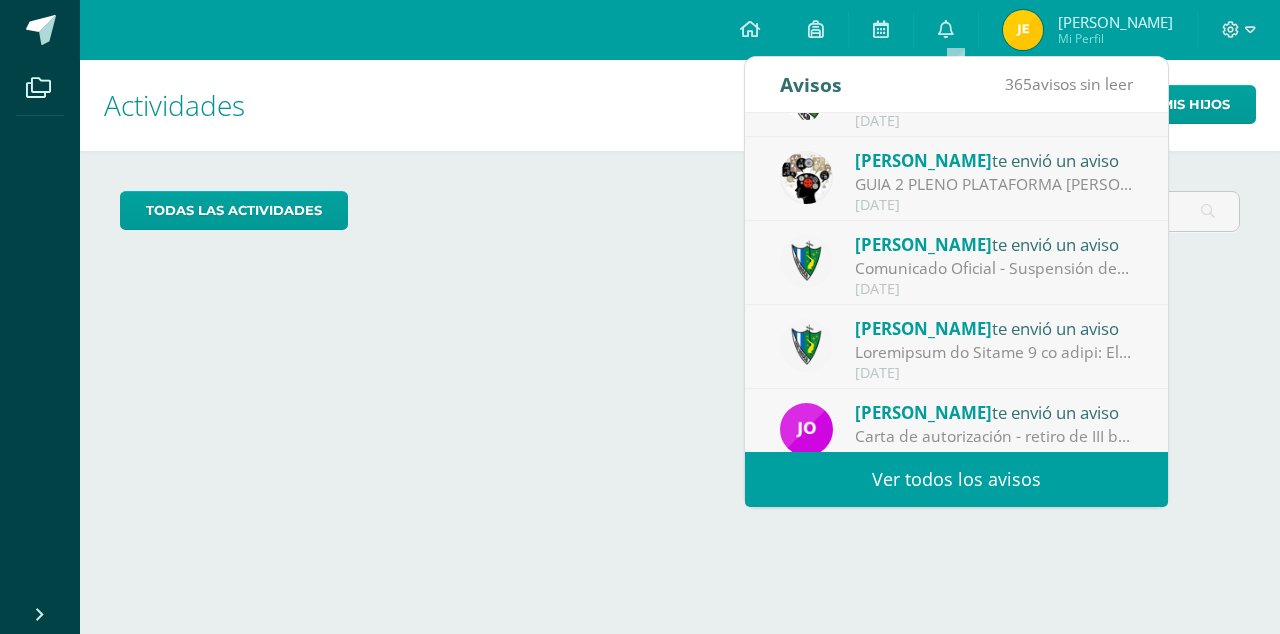 scroll, scrollTop: 333, scrollLeft: 0, axis: vertical 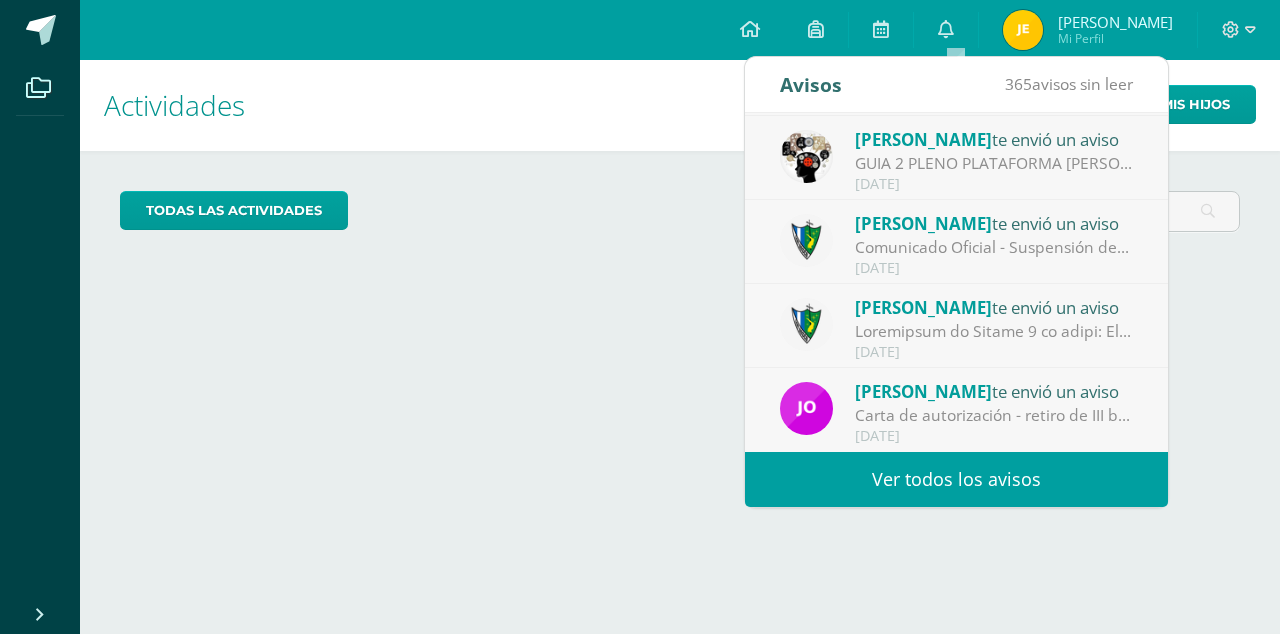 click on "[PERSON_NAME]  te envió un aviso" at bounding box center (994, 391) 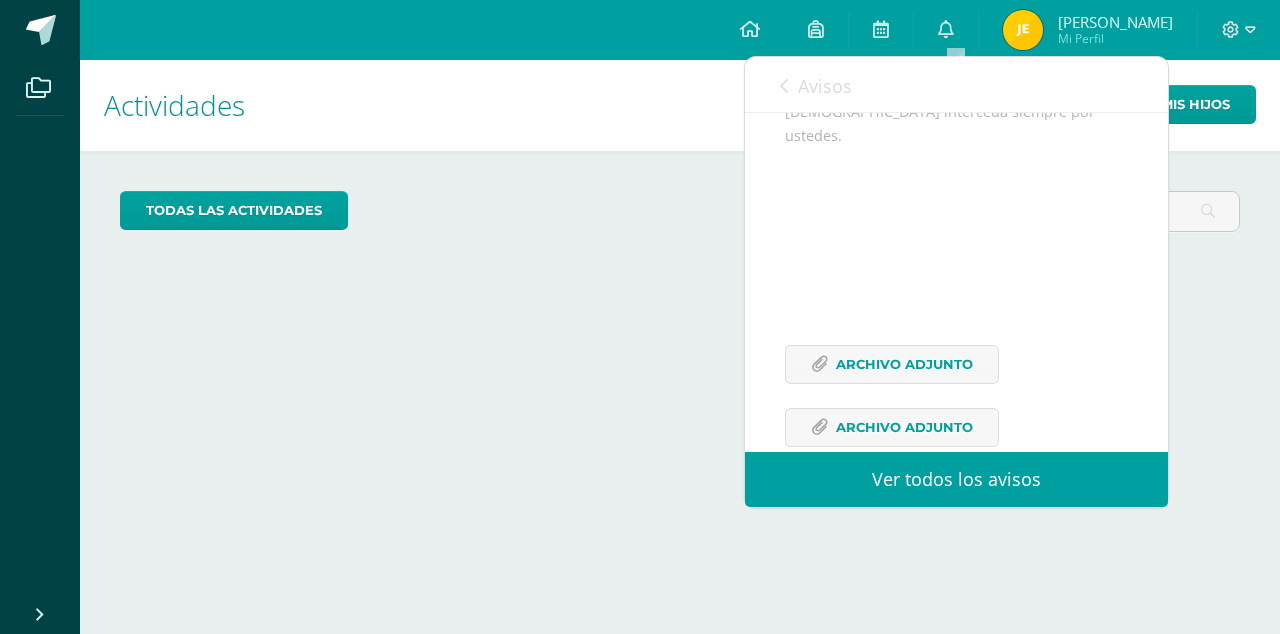scroll, scrollTop: 722, scrollLeft: 0, axis: vertical 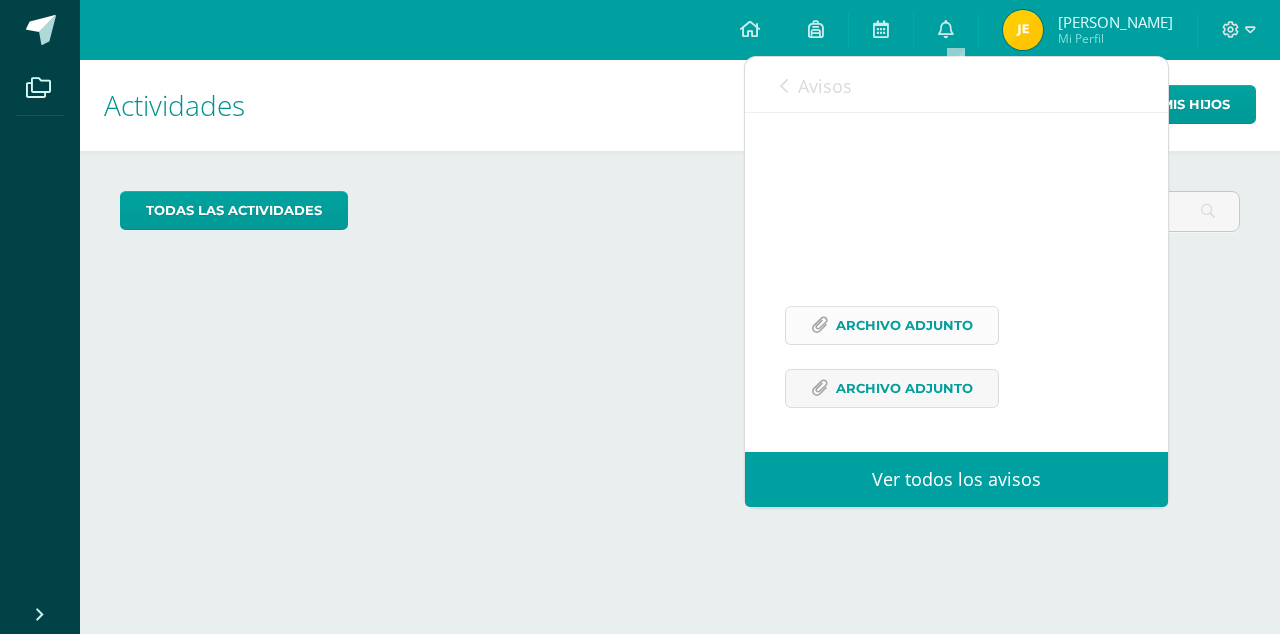 click on "Archivo Adjunto" at bounding box center [904, 325] 